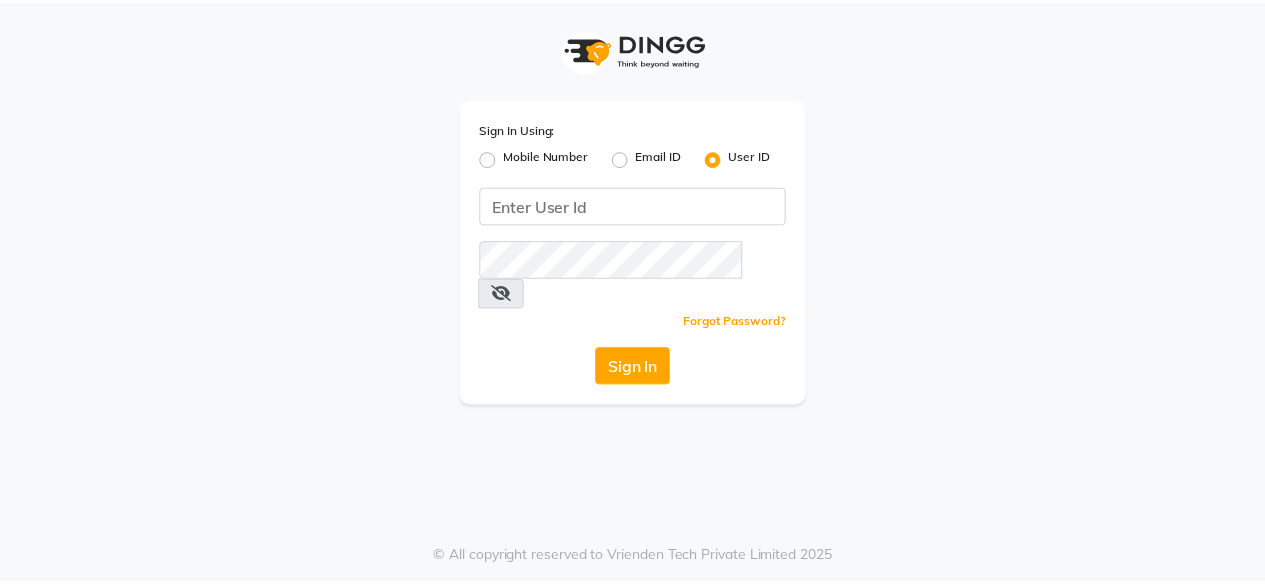 scroll, scrollTop: 0, scrollLeft: 0, axis: both 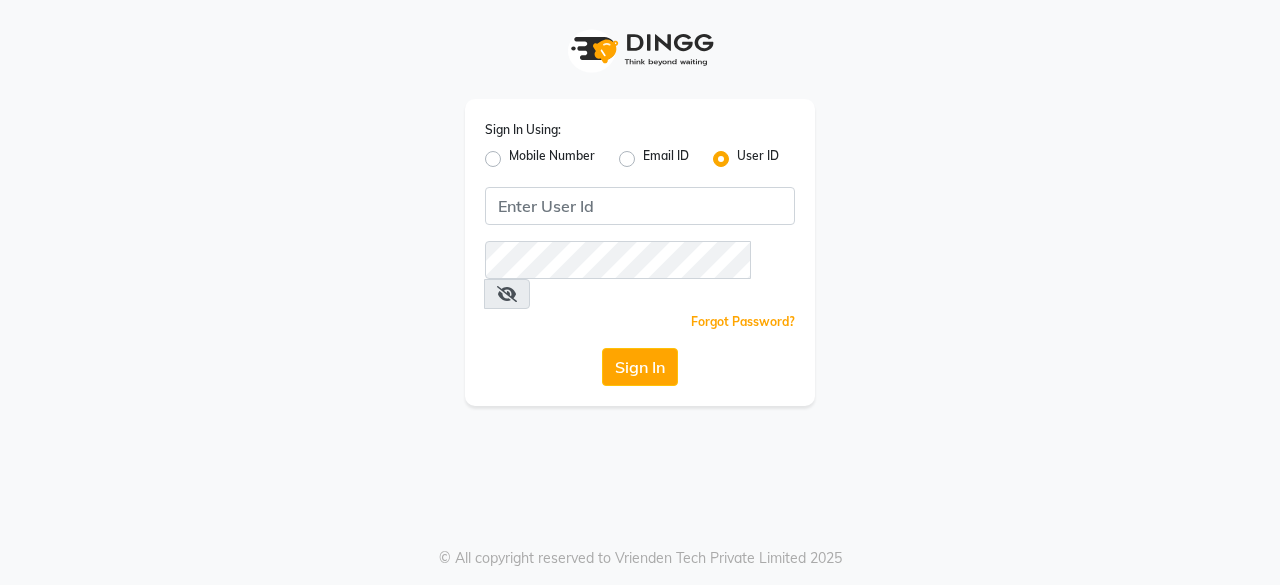 click on "Mobile Number" 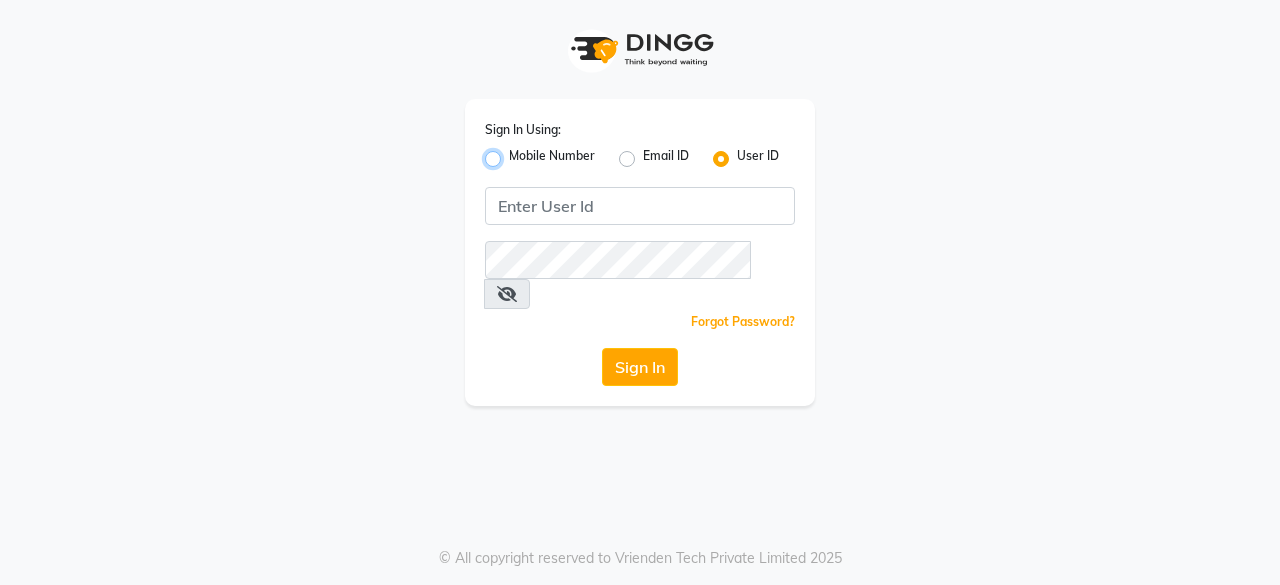 click on "Mobile Number" at bounding box center [515, 153] 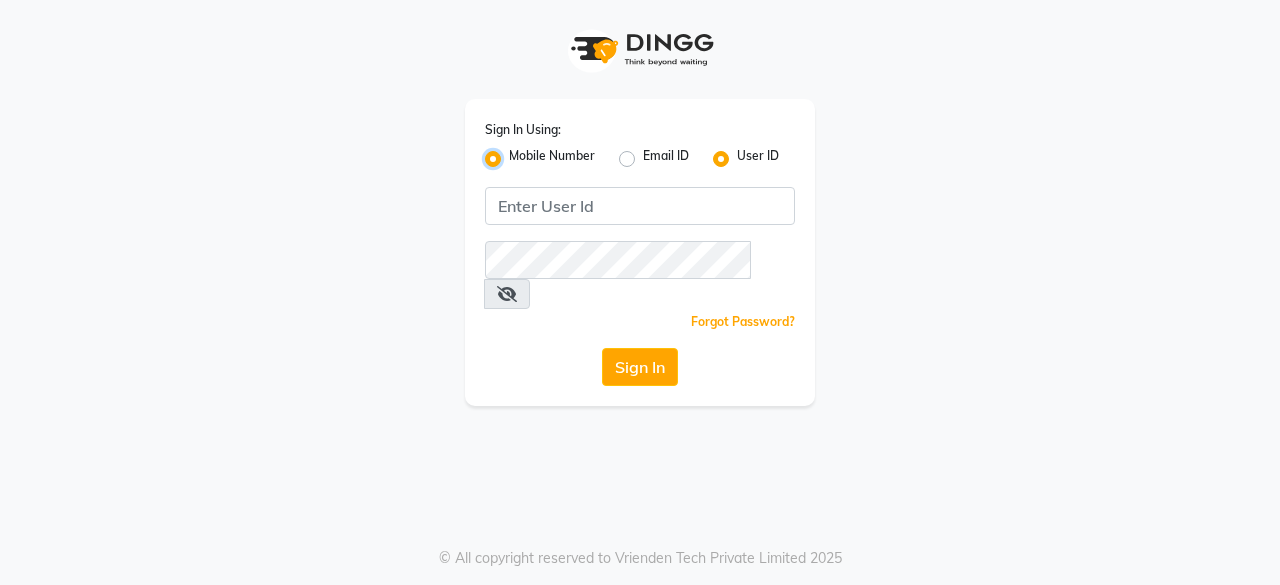 radio on "false" 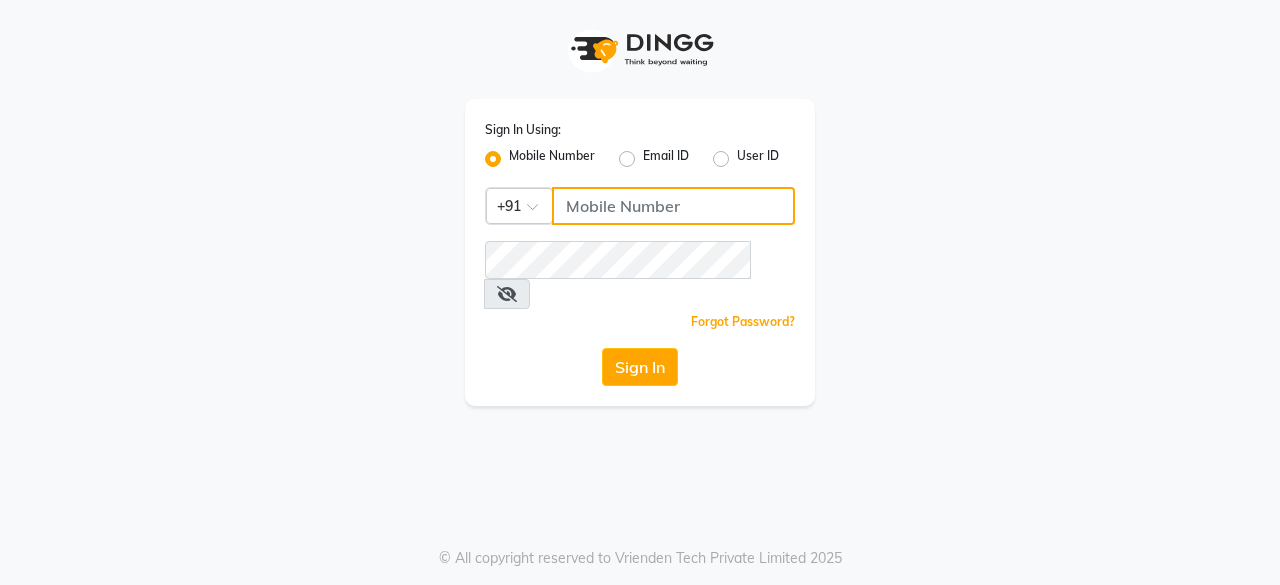 click 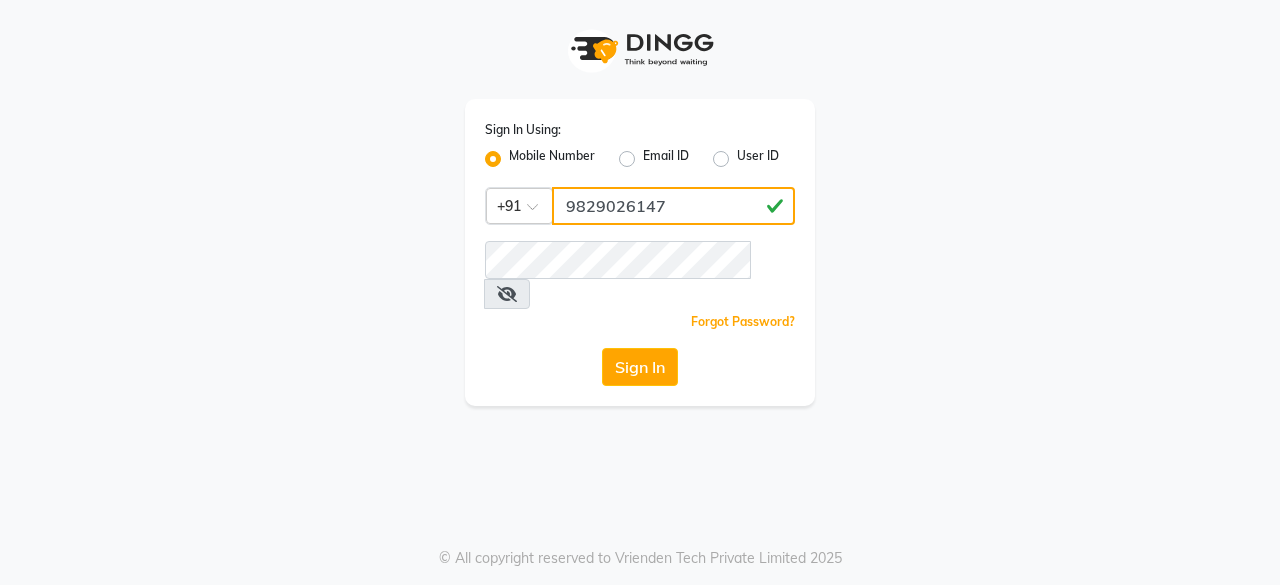 type on "9829026147" 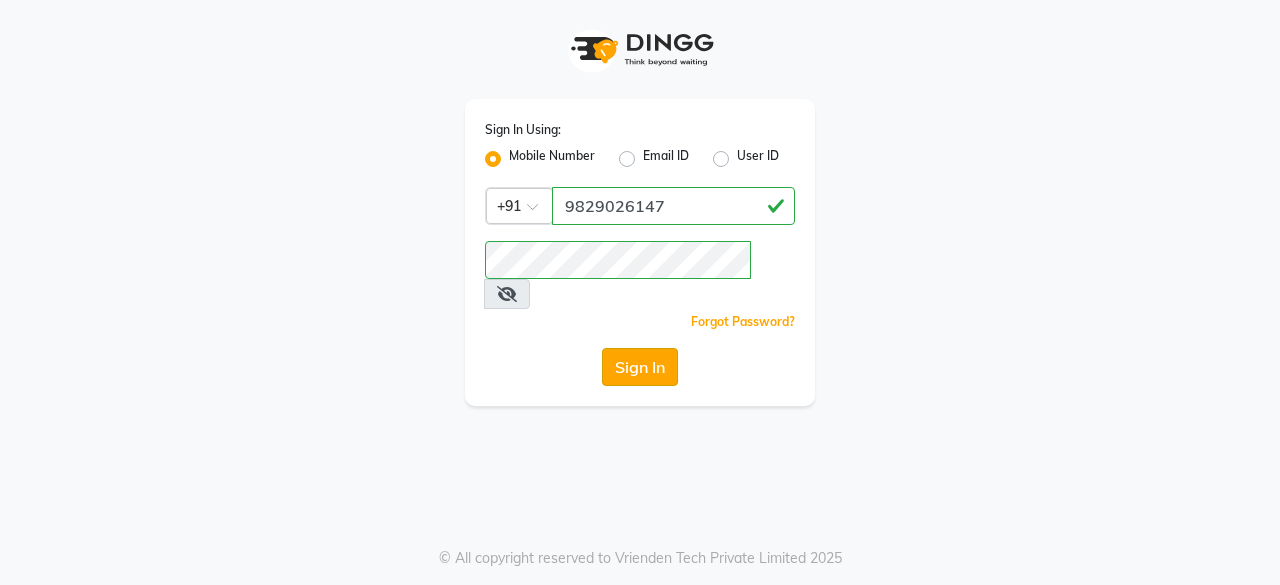 click on "Sign In" 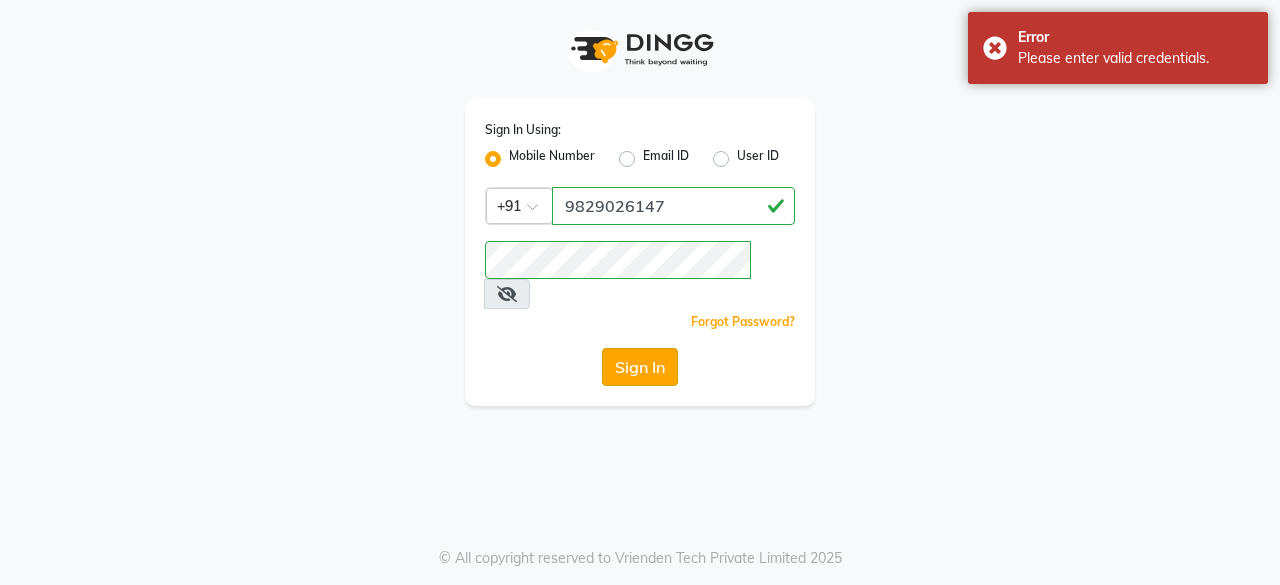 click on "Sign In" 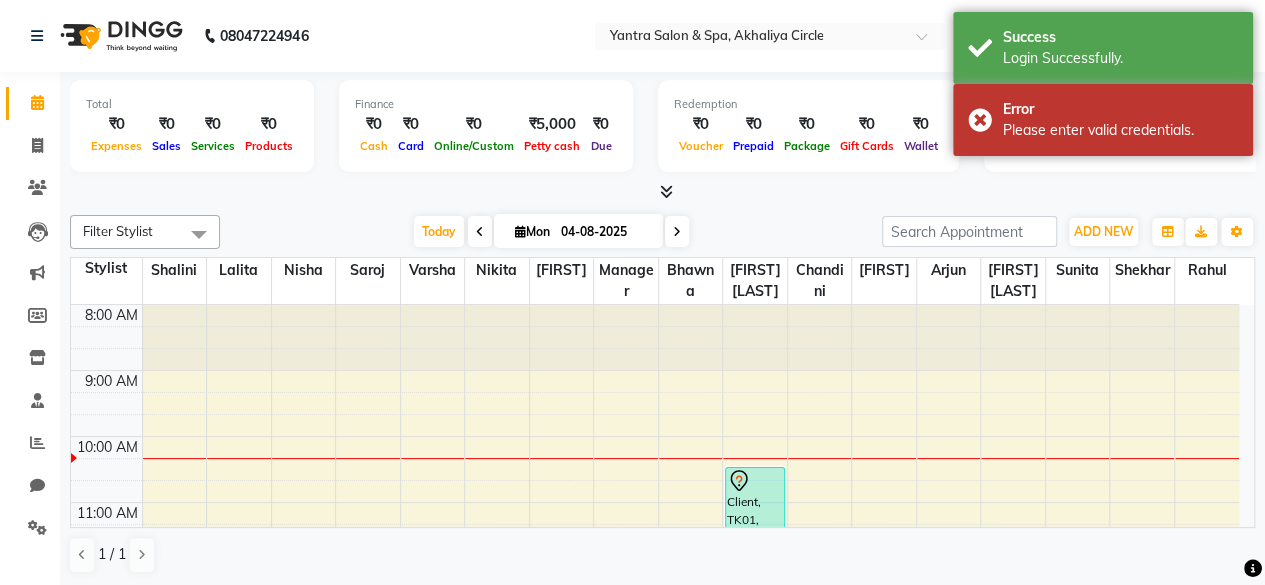 scroll, scrollTop: 0, scrollLeft: 0, axis: both 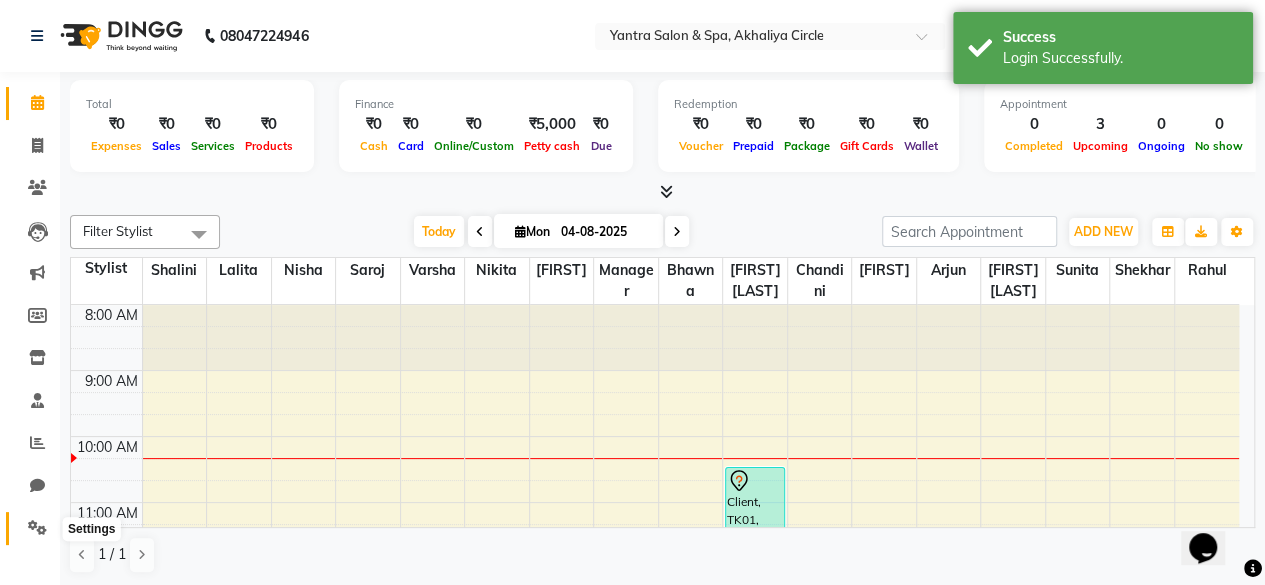 click 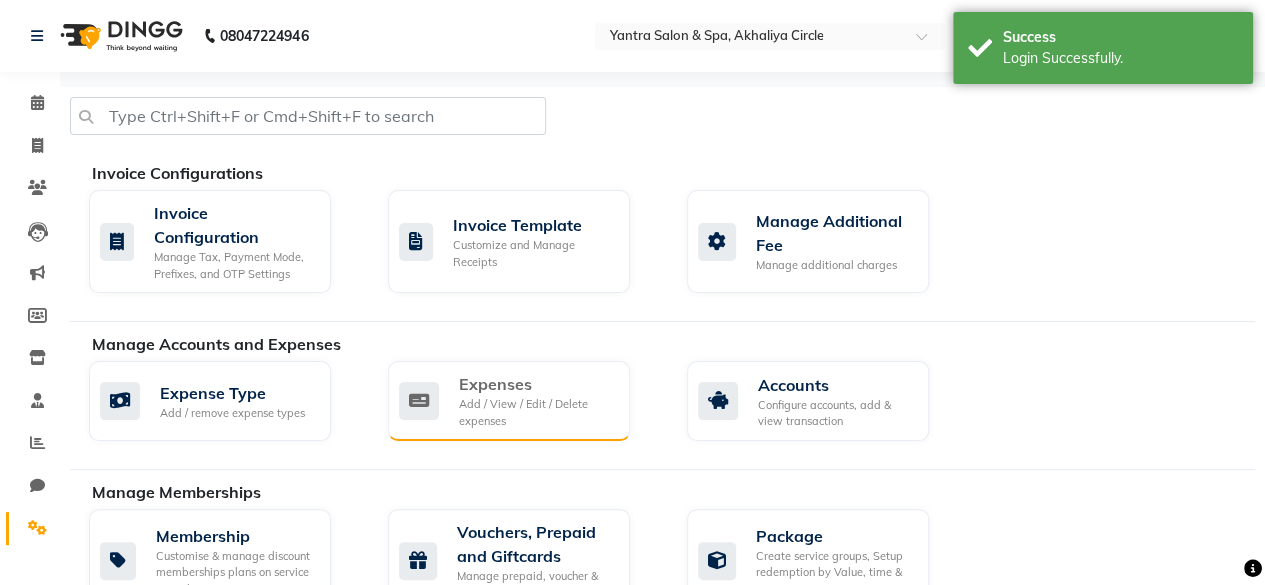 click on "Expenses" 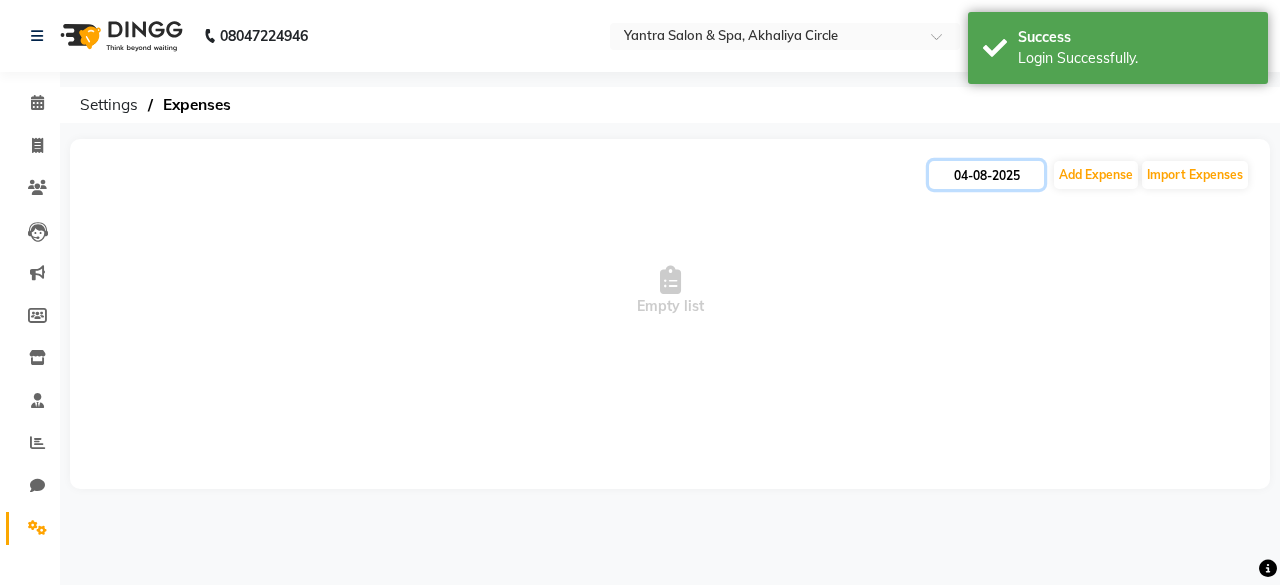 click on "04-08-2025" 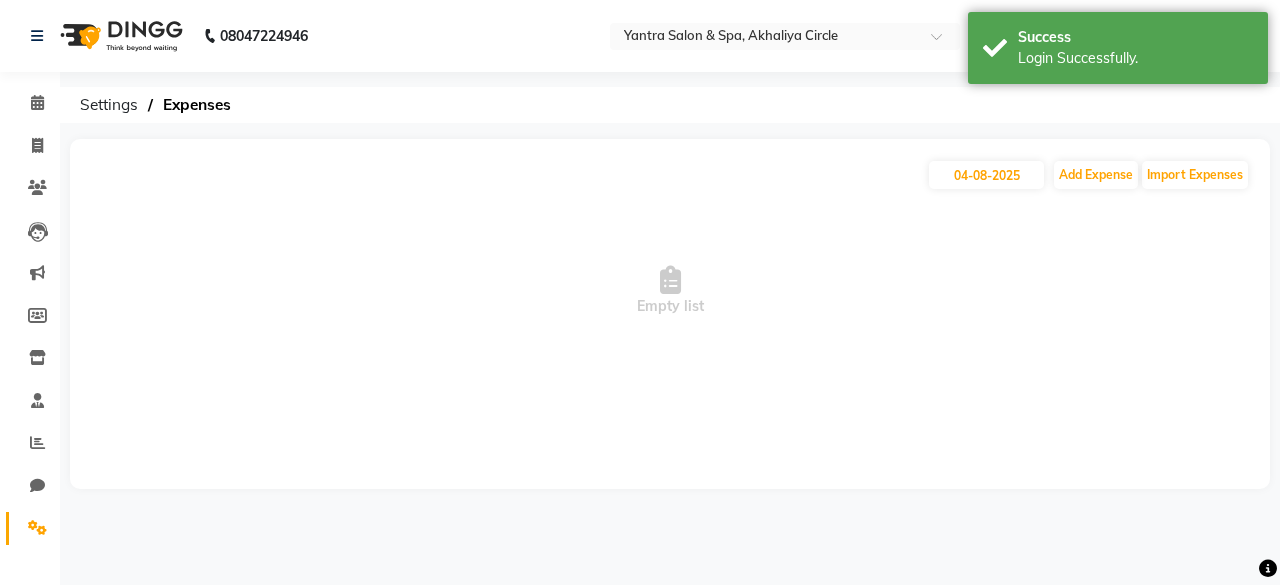 select on "8" 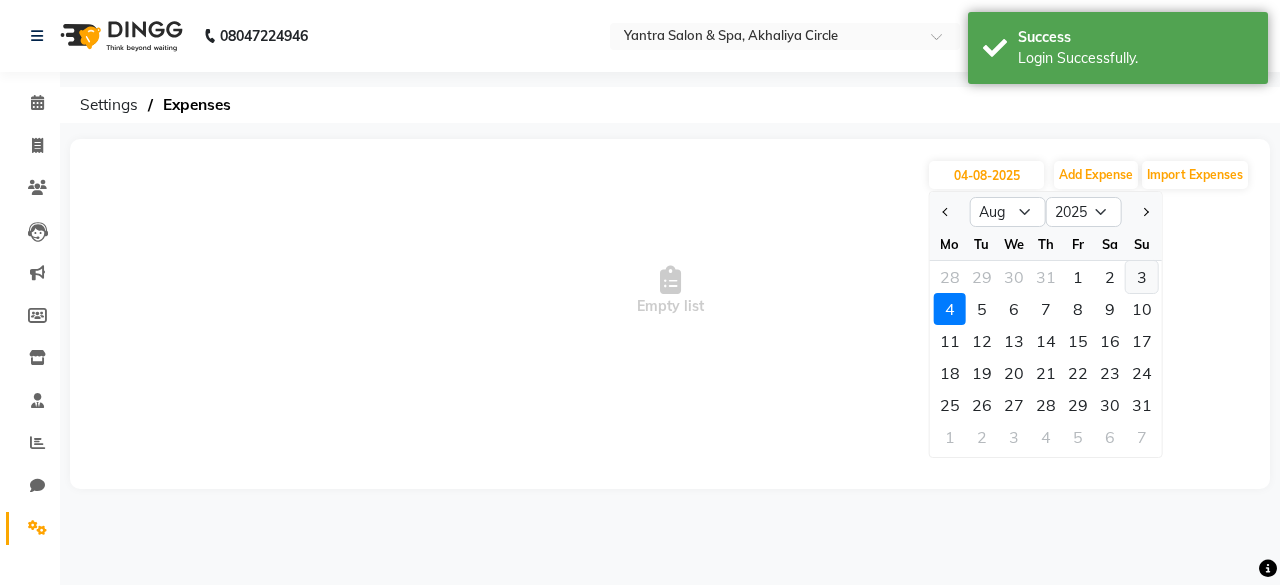 click on "3" 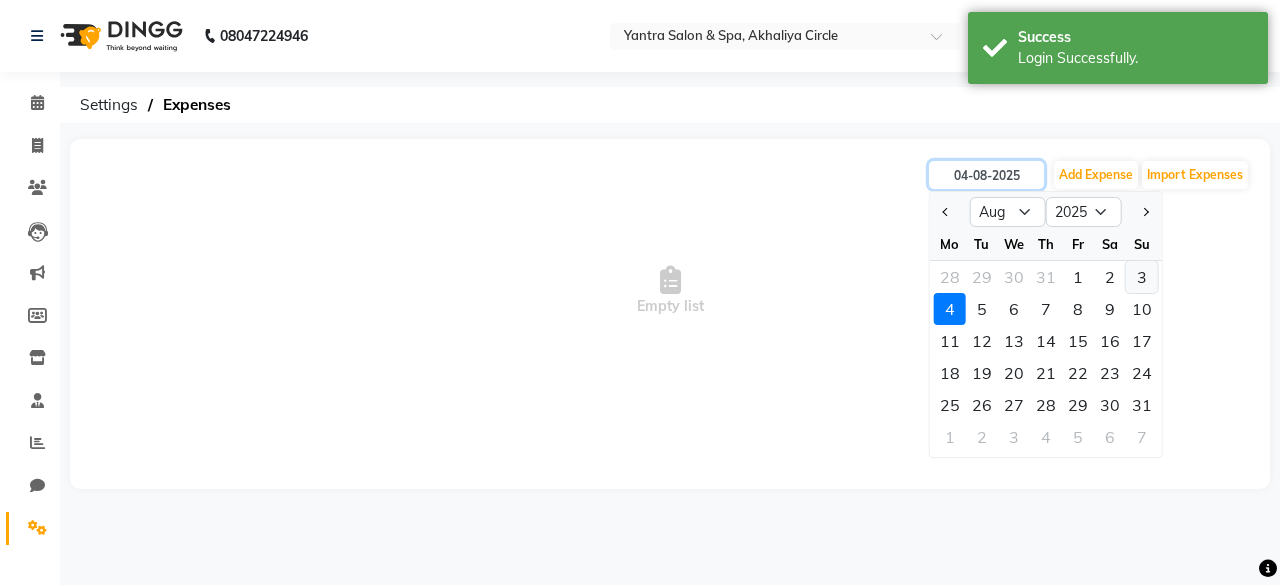 type on "03-08-2025" 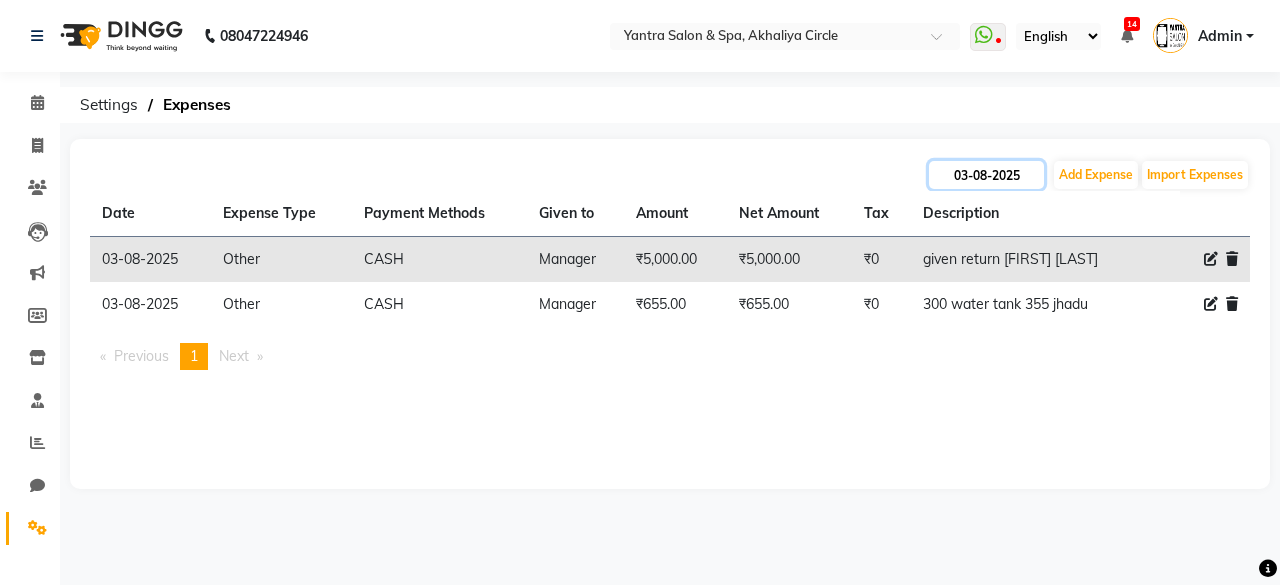 click on "03-08-2025" 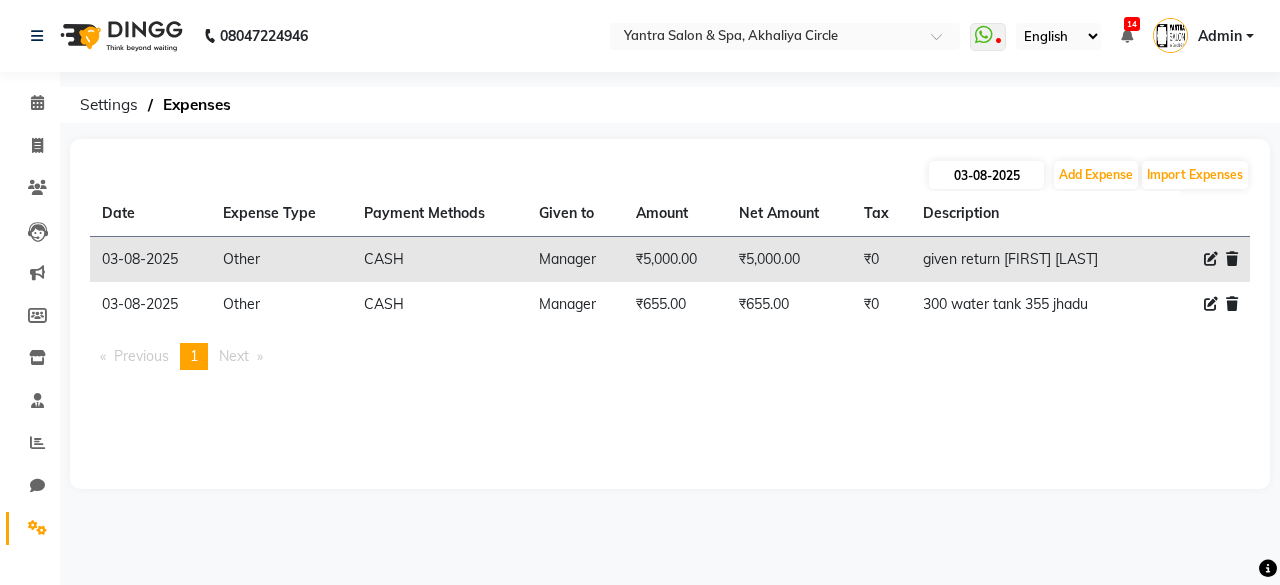 select on "8" 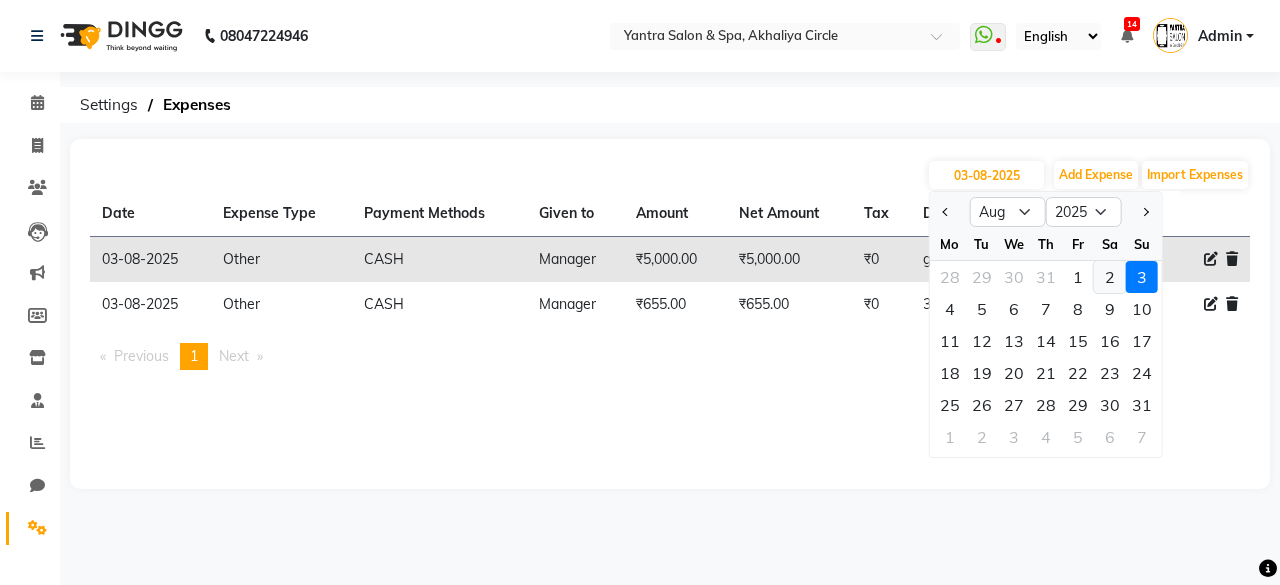 click on "2" 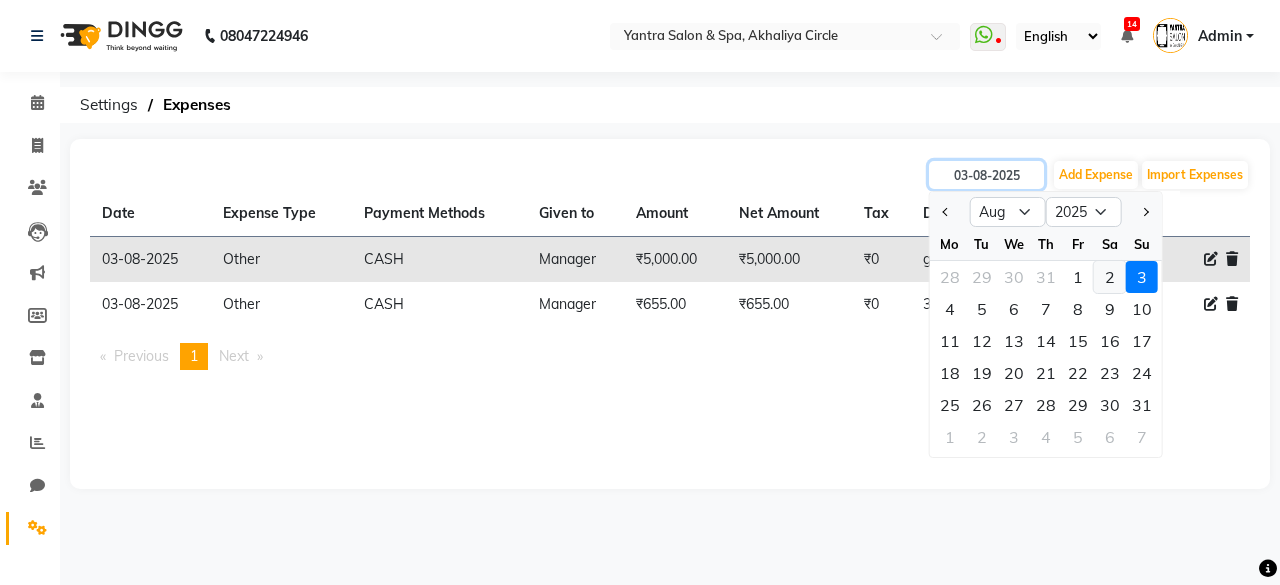 type on "02-08-2025" 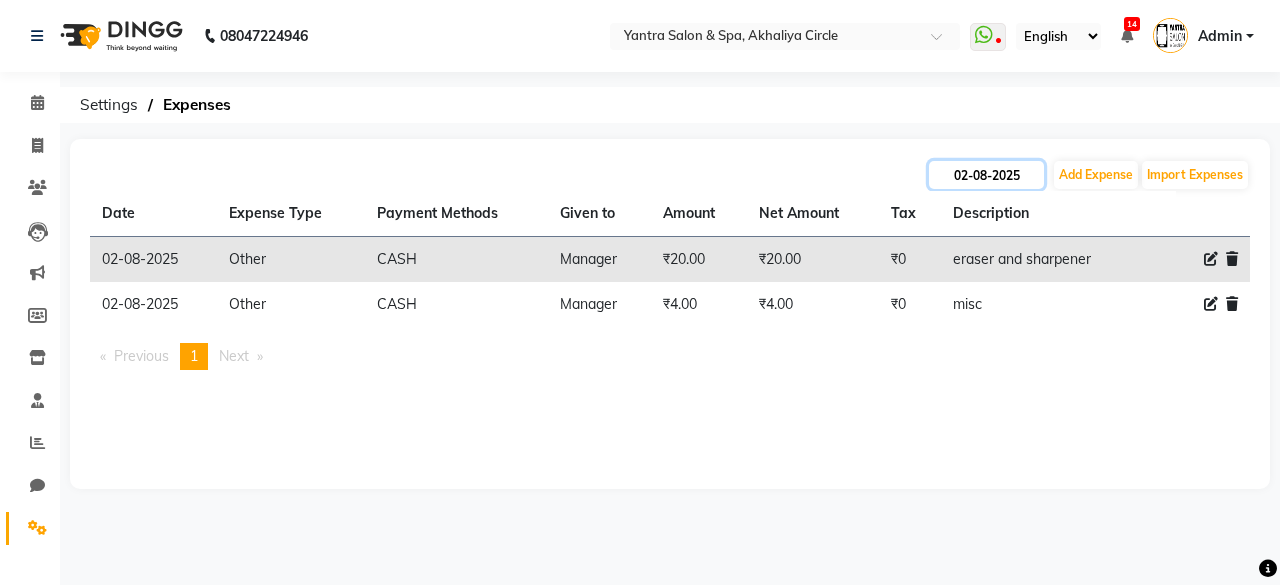 click on "02-08-2025" 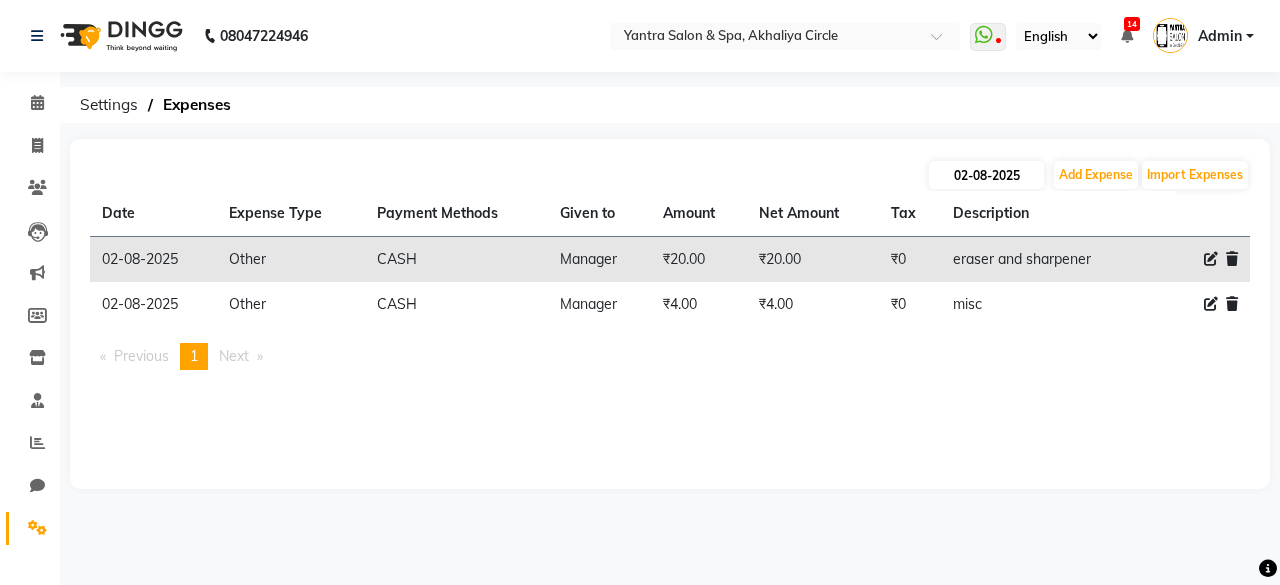 select on "8" 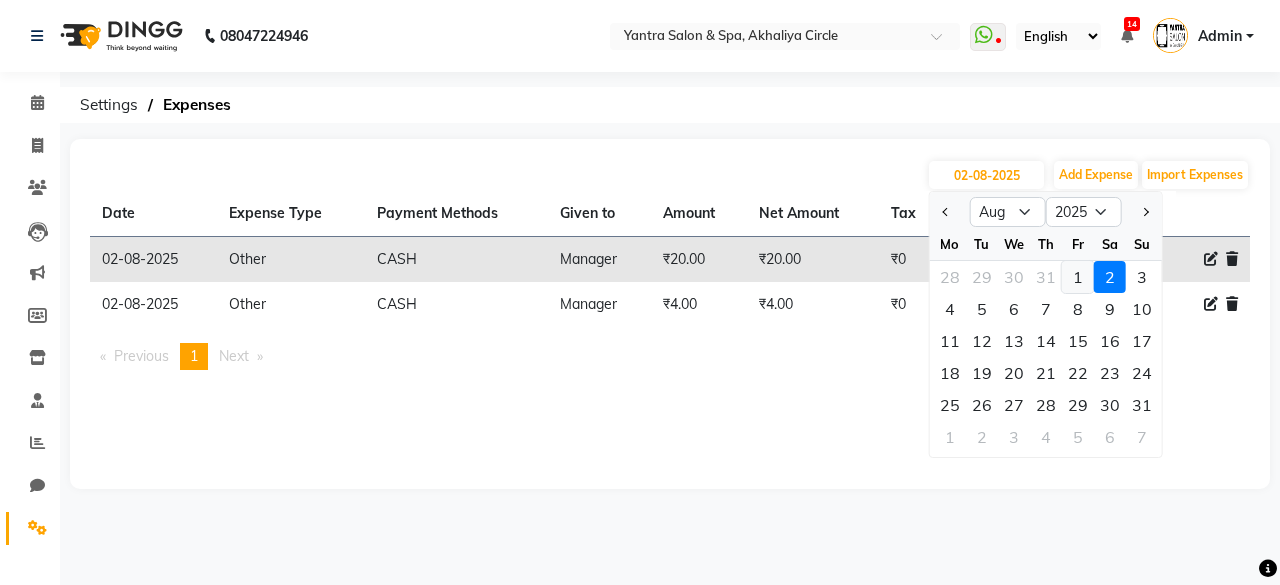 click on "1" 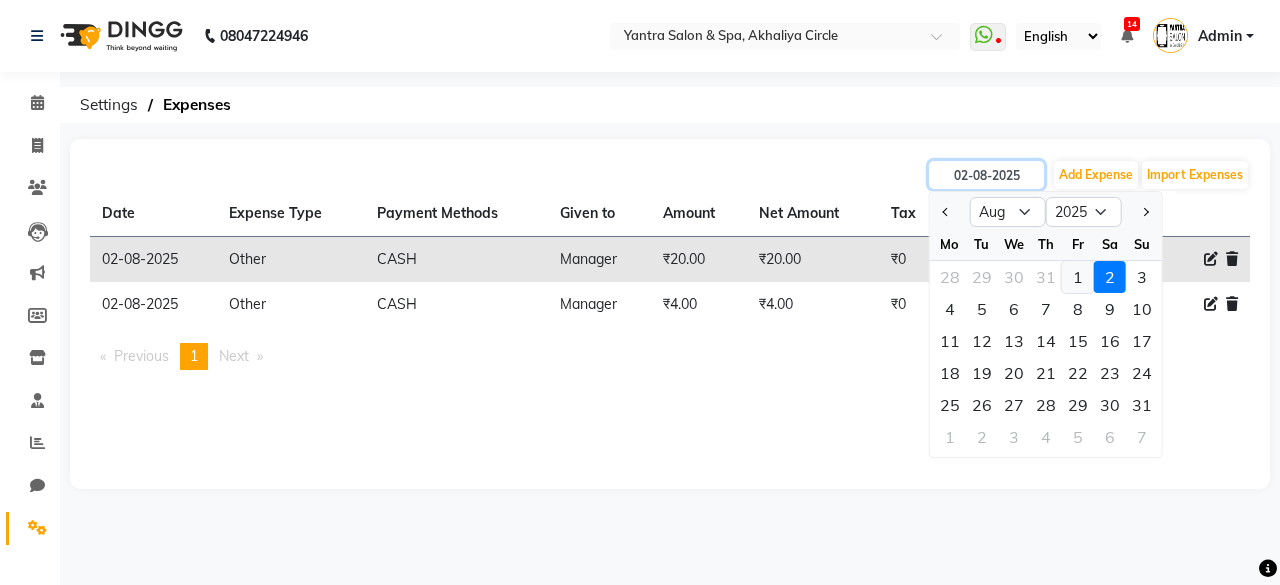 type on "01-08-2025" 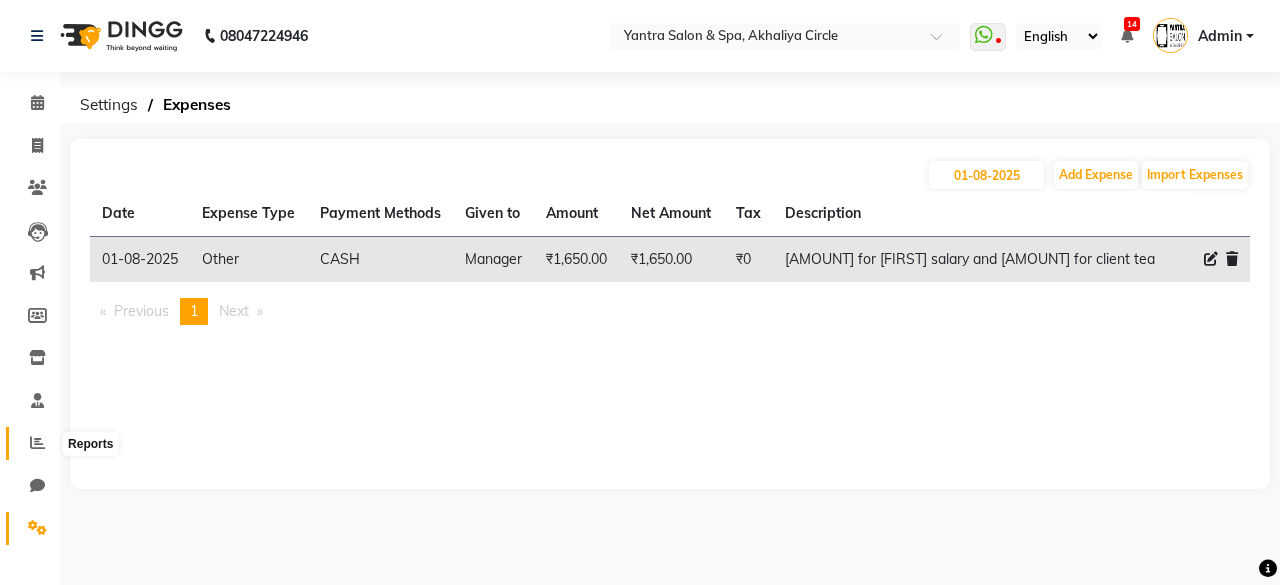 click 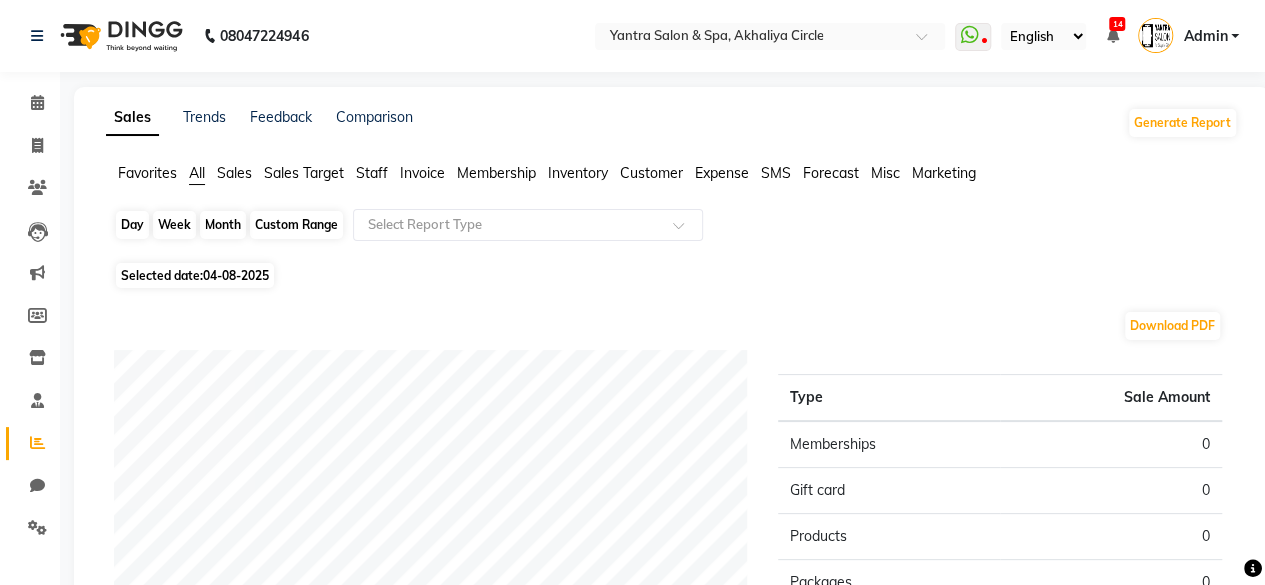 click on "Day" 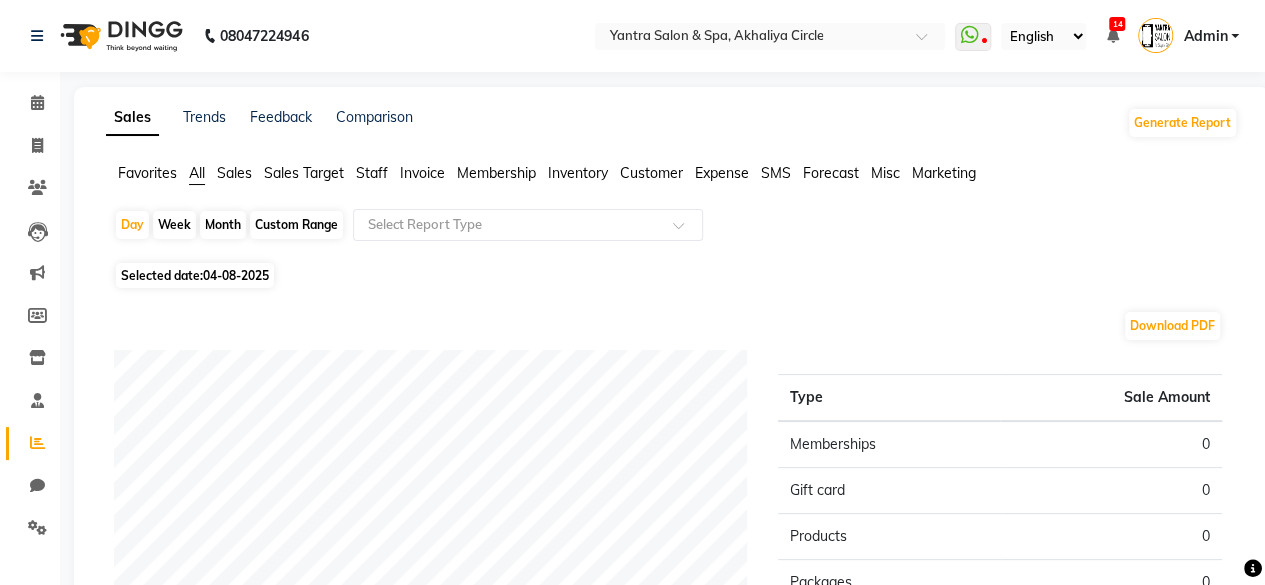 select on "8" 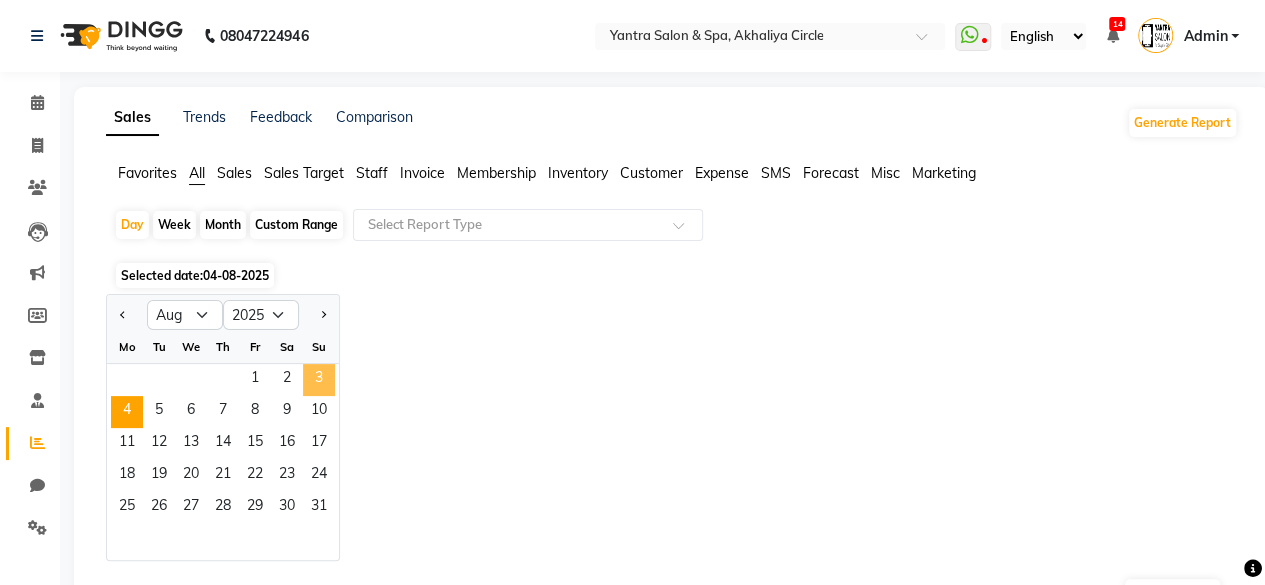 click on "3" 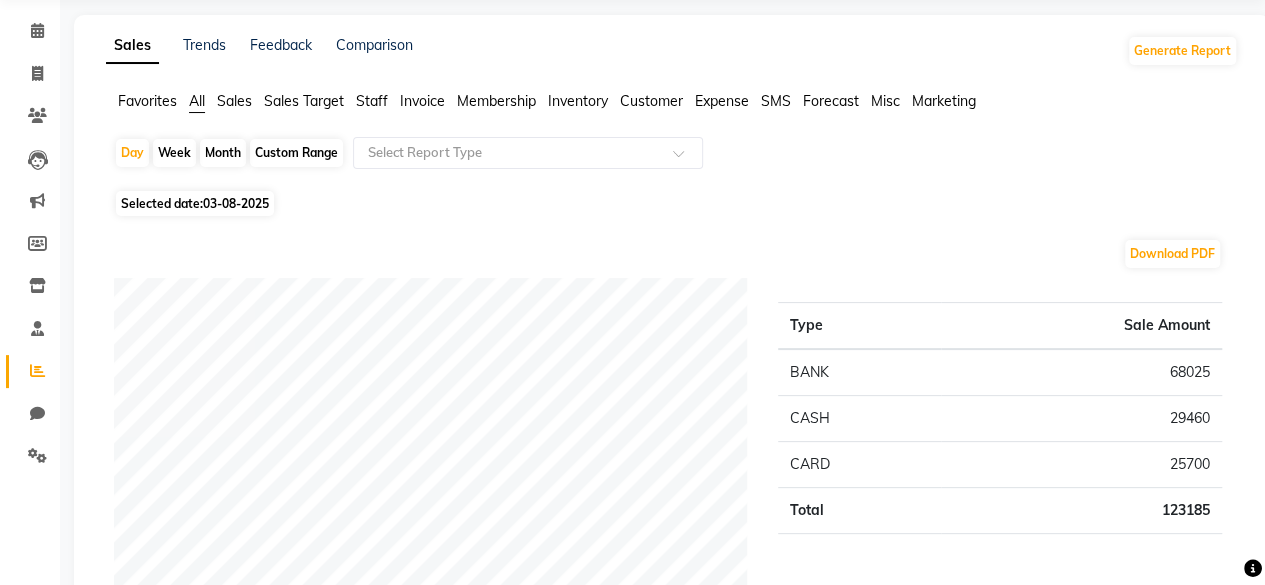 scroll, scrollTop: 0, scrollLeft: 0, axis: both 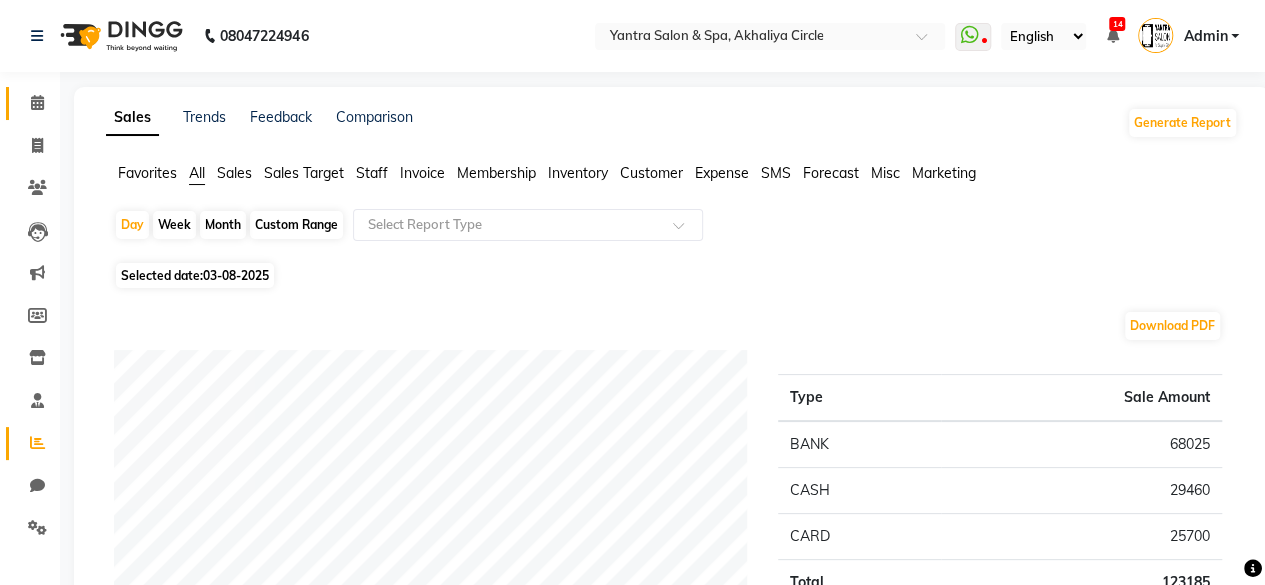 click on "Calendar" 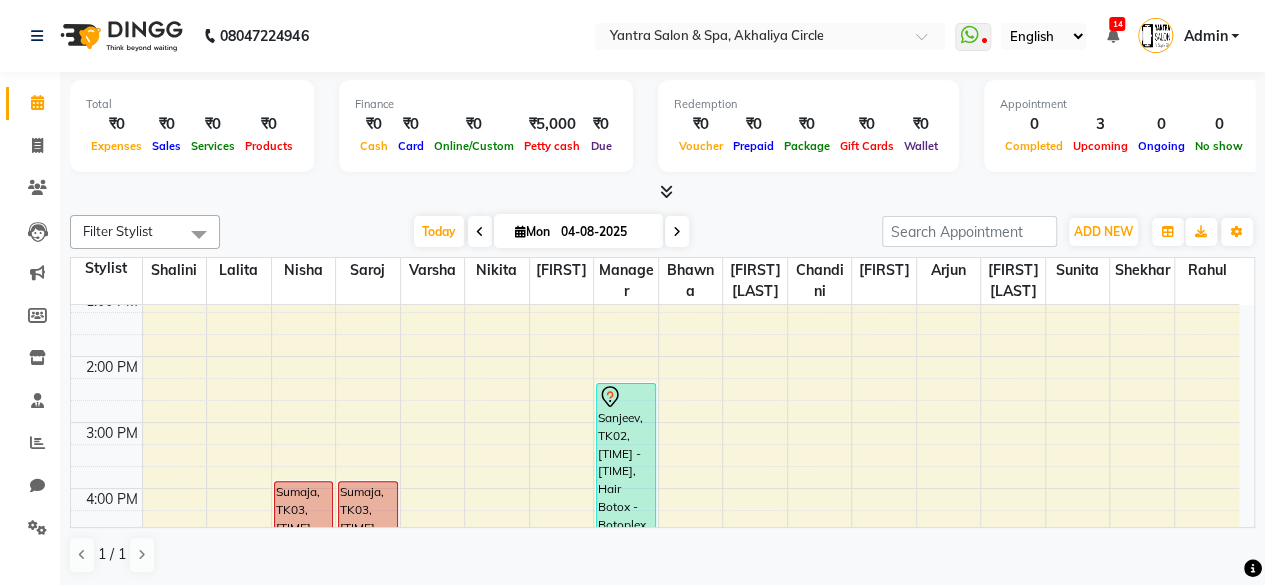 scroll, scrollTop: 300, scrollLeft: 0, axis: vertical 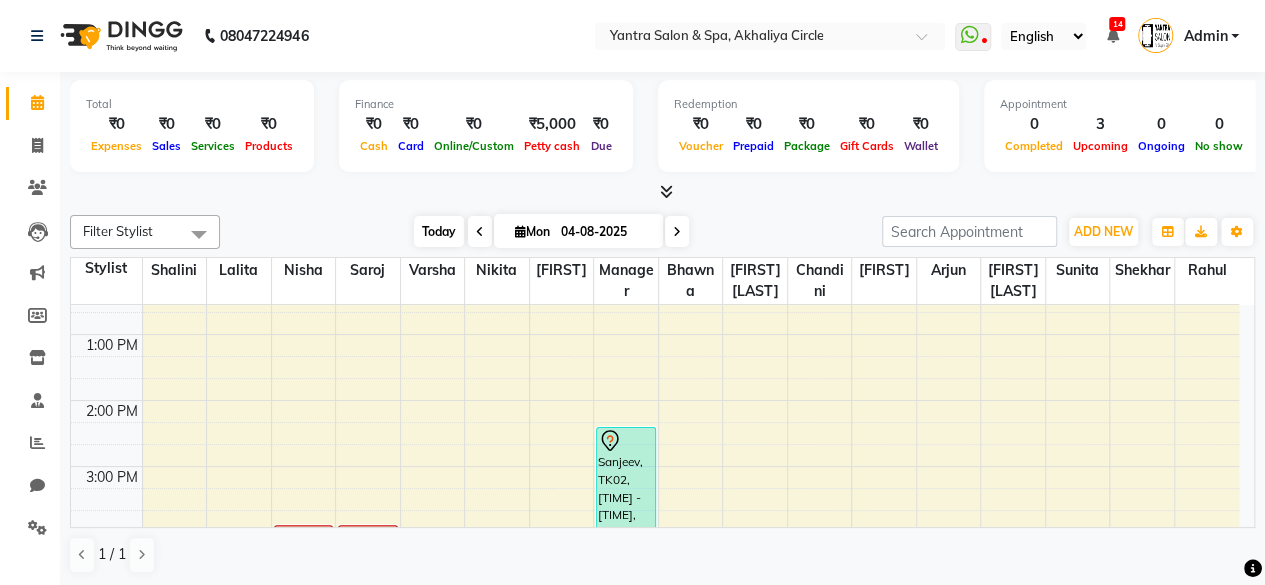 click on "Today" at bounding box center [439, 231] 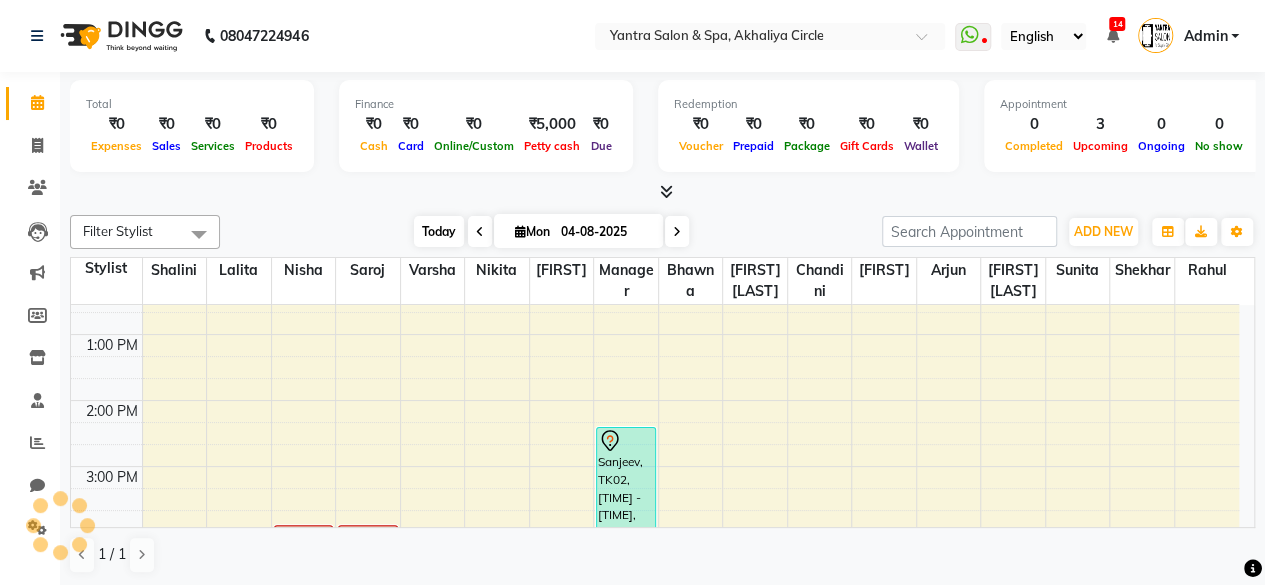 scroll, scrollTop: 131, scrollLeft: 0, axis: vertical 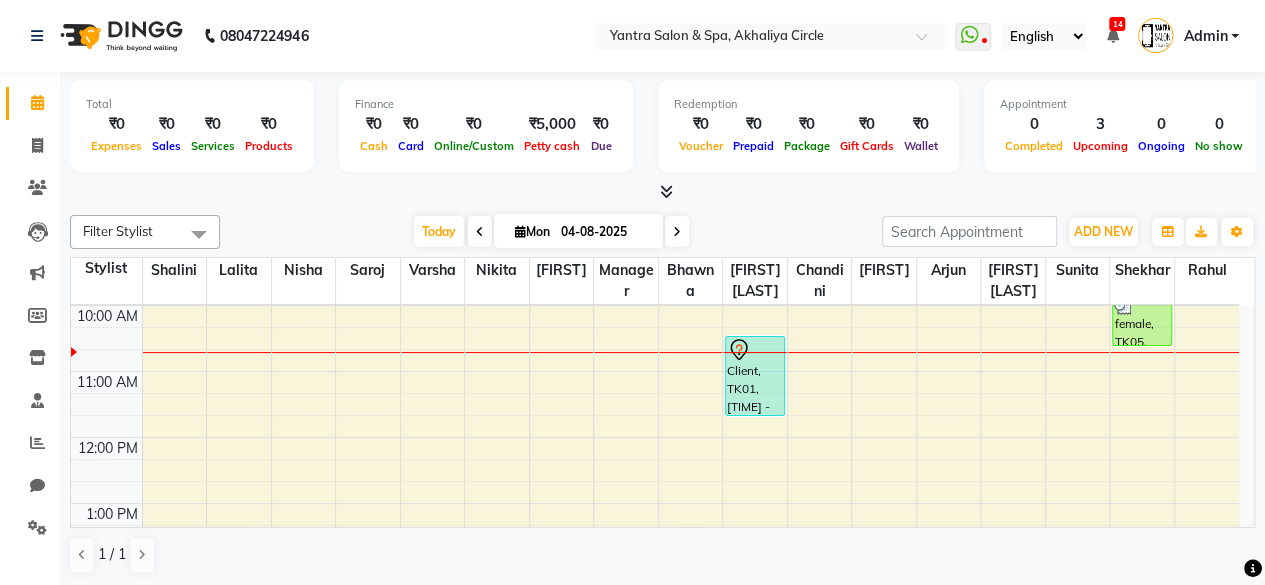 click on "Client, TK01, [TIME] - [TIME], Hair Cut - Male,Facial - Skeyndor Clear Balance" at bounding box center (755, 376) 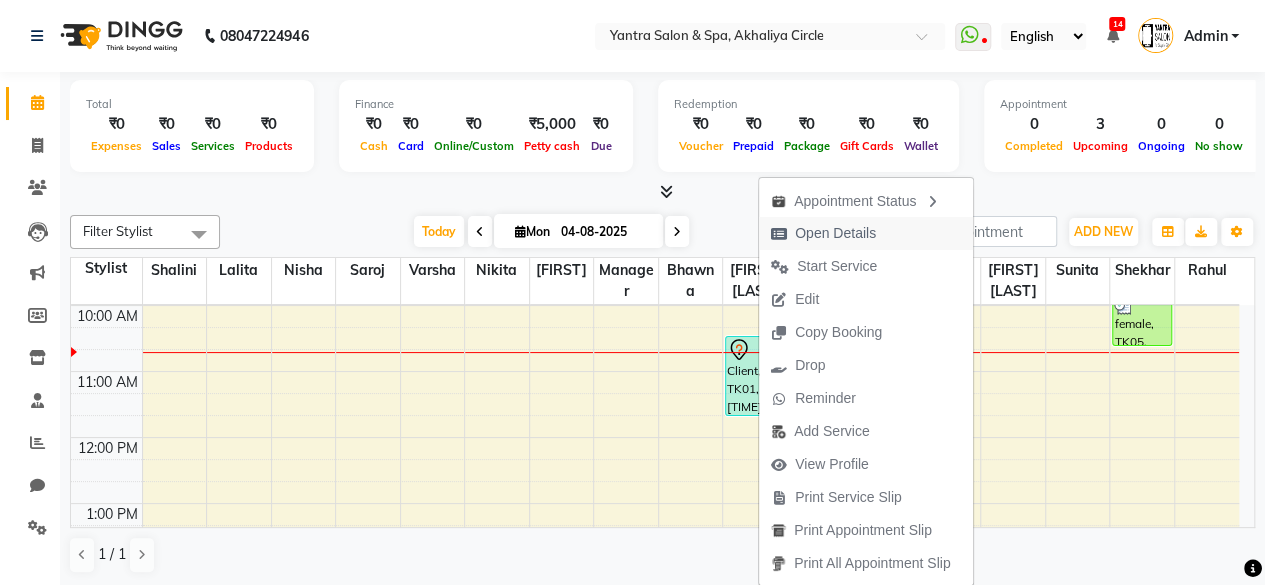 click on "Open Details" at bounding box center [835, 233] 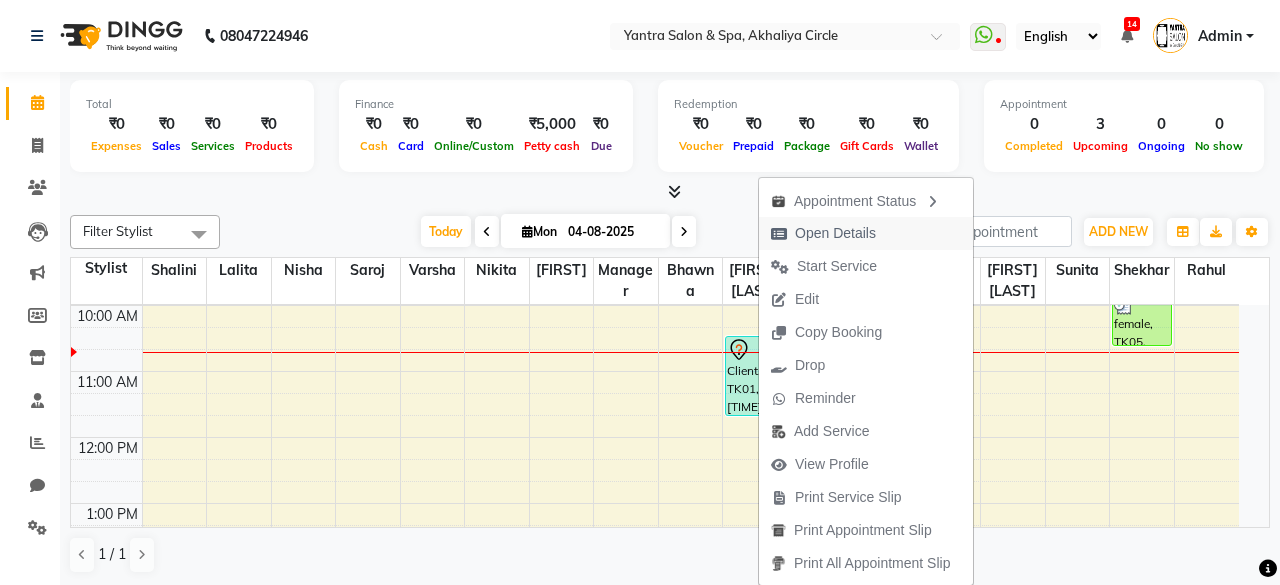 select on "7" 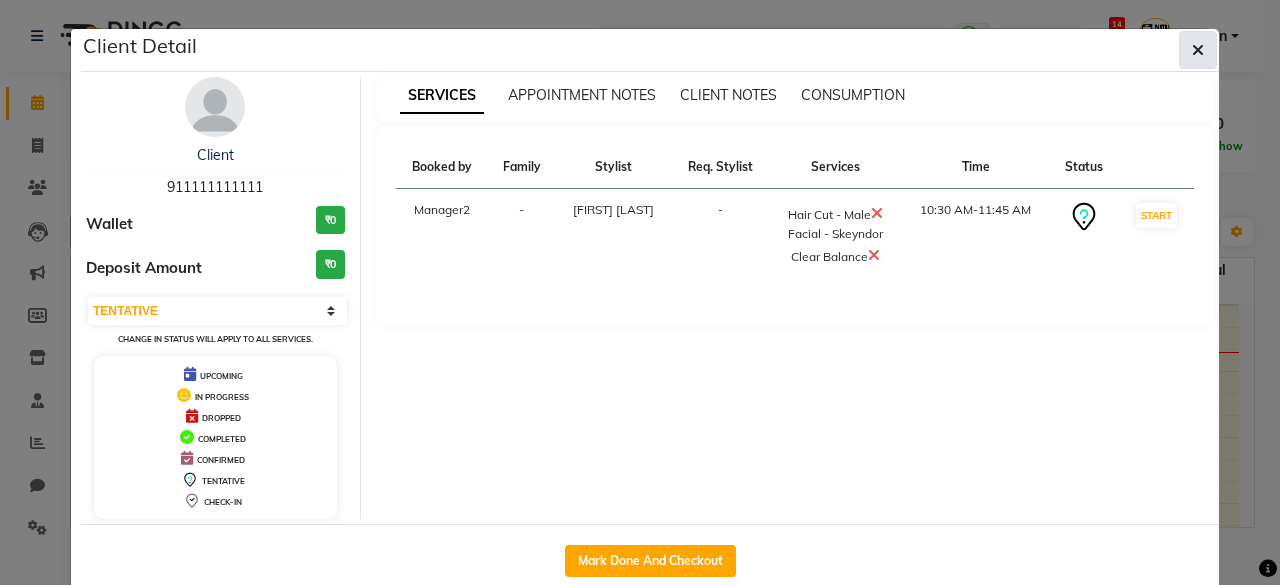 click 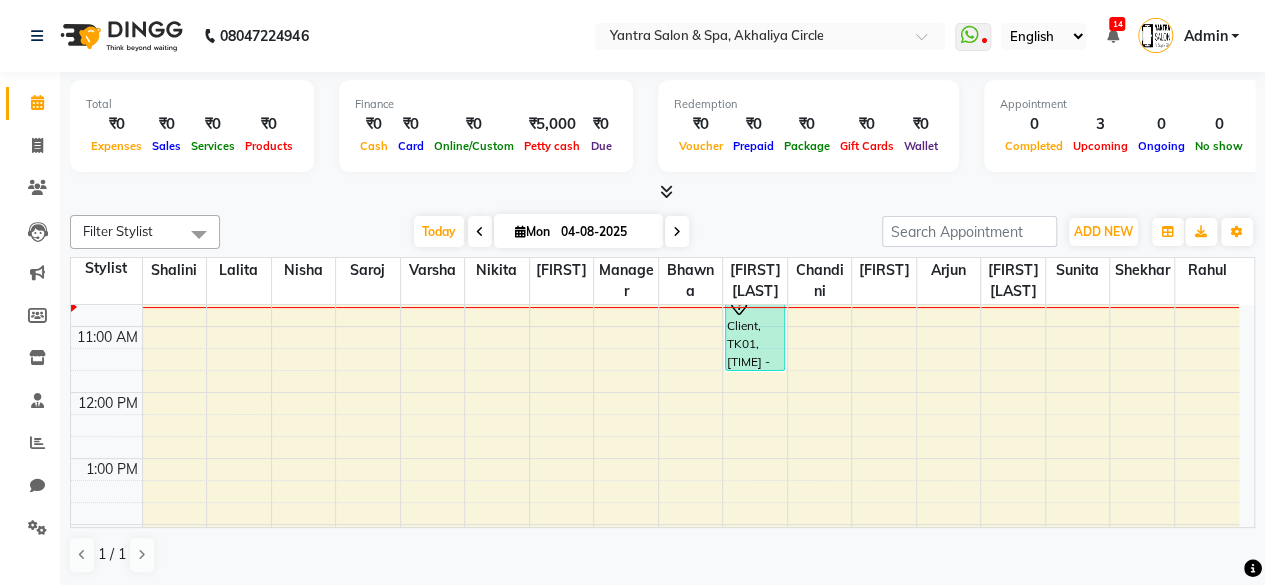 scroll, scrollTop: 86, scrollLeft: 0, axis: vertical 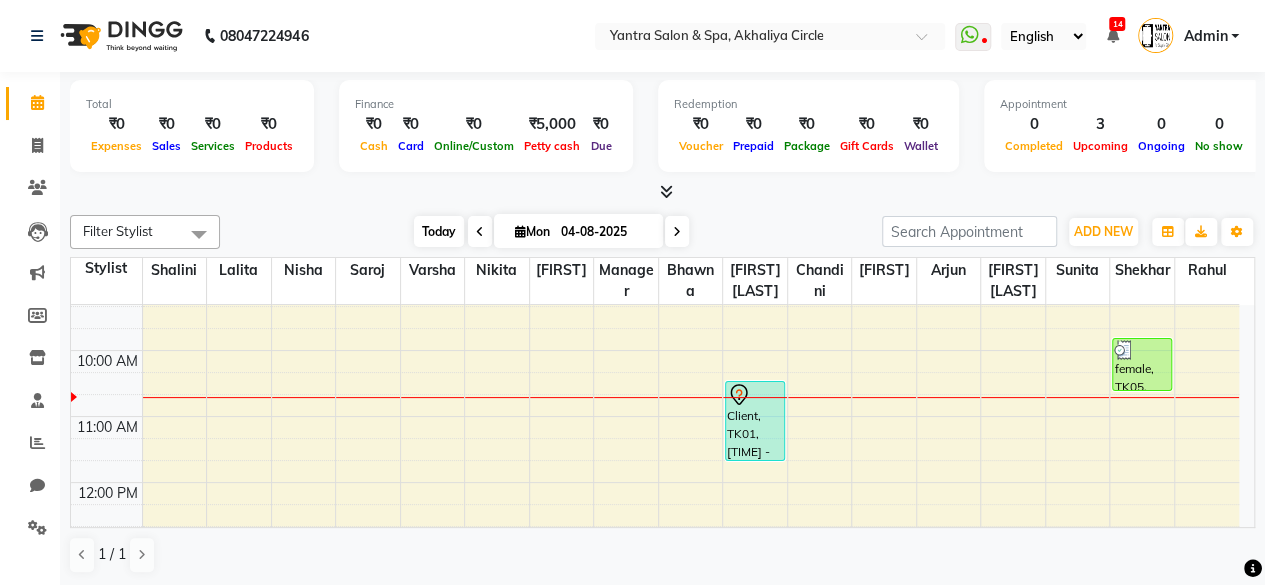 click on "Today" at bounding box center [439, 231] 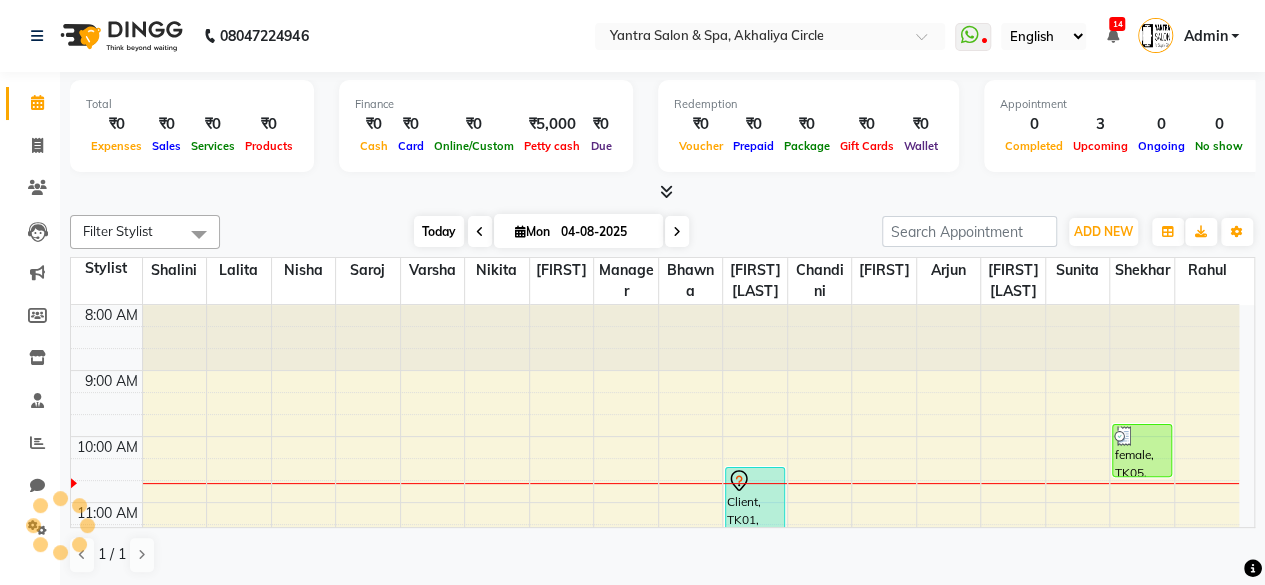 scroll, scrollTop: 131, scrollLeft: 0, axis: vertical 